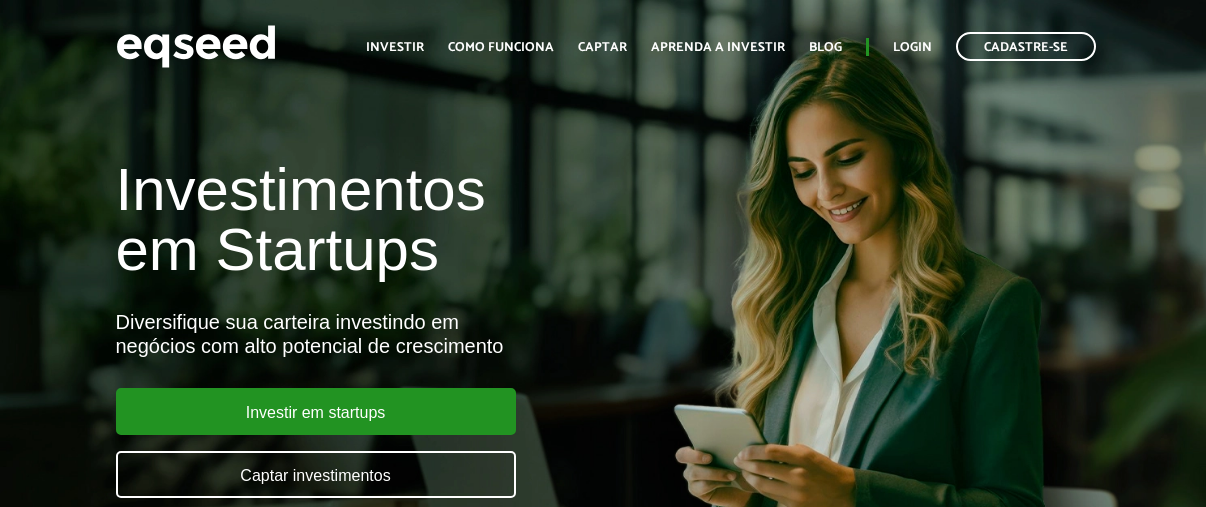 scroll, scrollTop: 0, scrollLeft: 0, axis: both 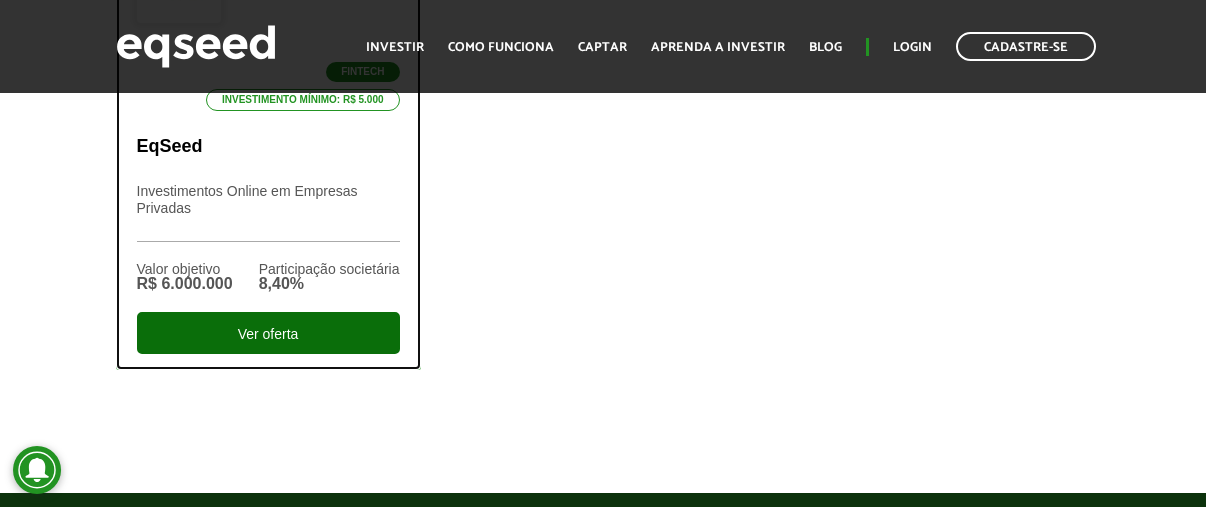 click on "Ver oferta" at bounding box center (268, 333) 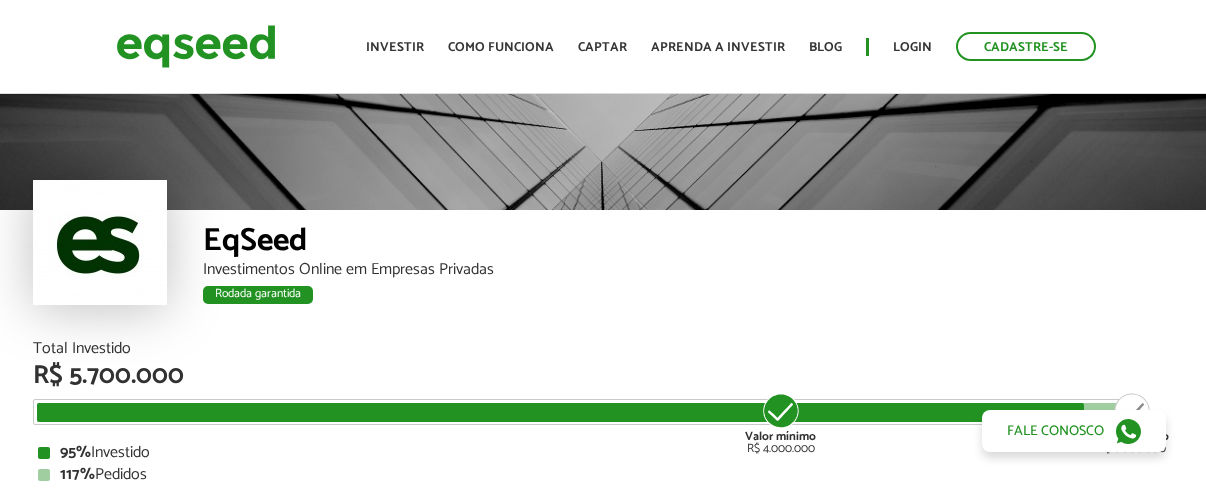 scroll, scrollTop: 0, scrollLeft: 0, axis: both 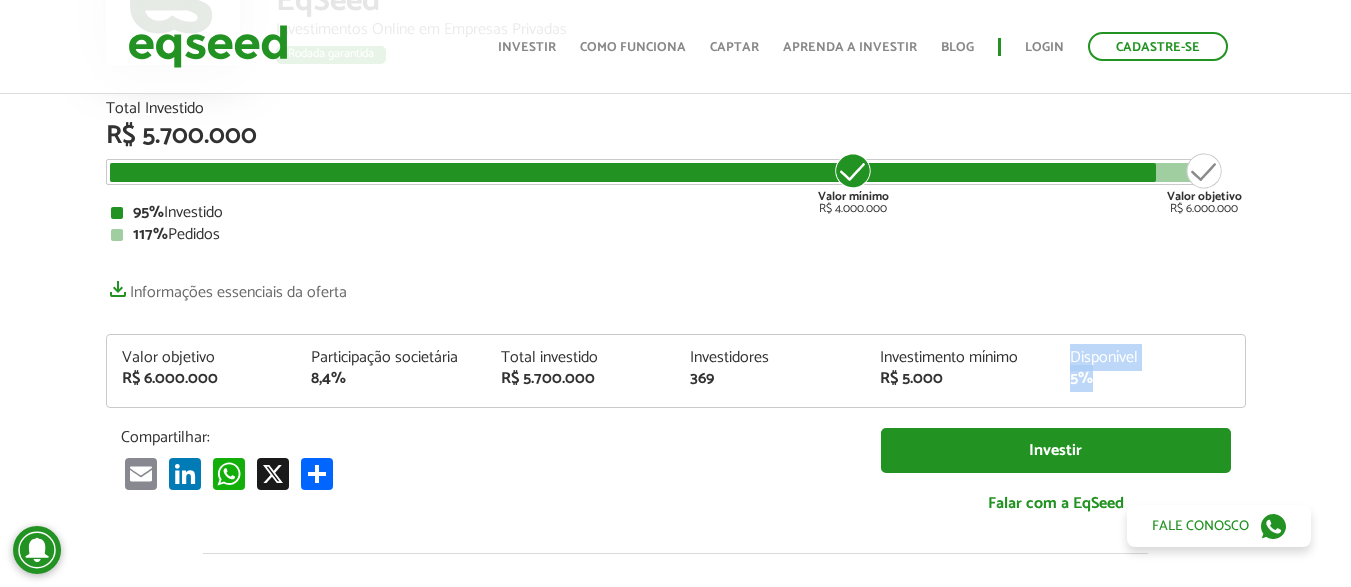 drag, startPoint x: 1108, startPoint y: 378, endPoint x: 1022, endPoint y: 384, distance: 86.209045 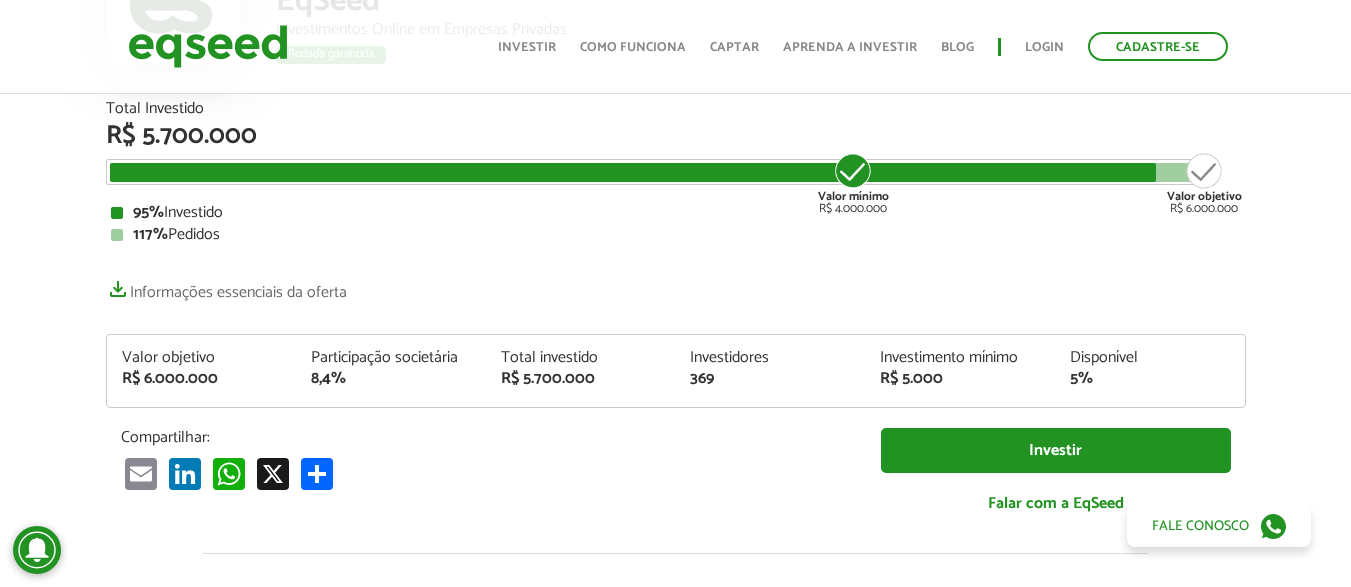 click on "5%" at bounding box center [202, 379] 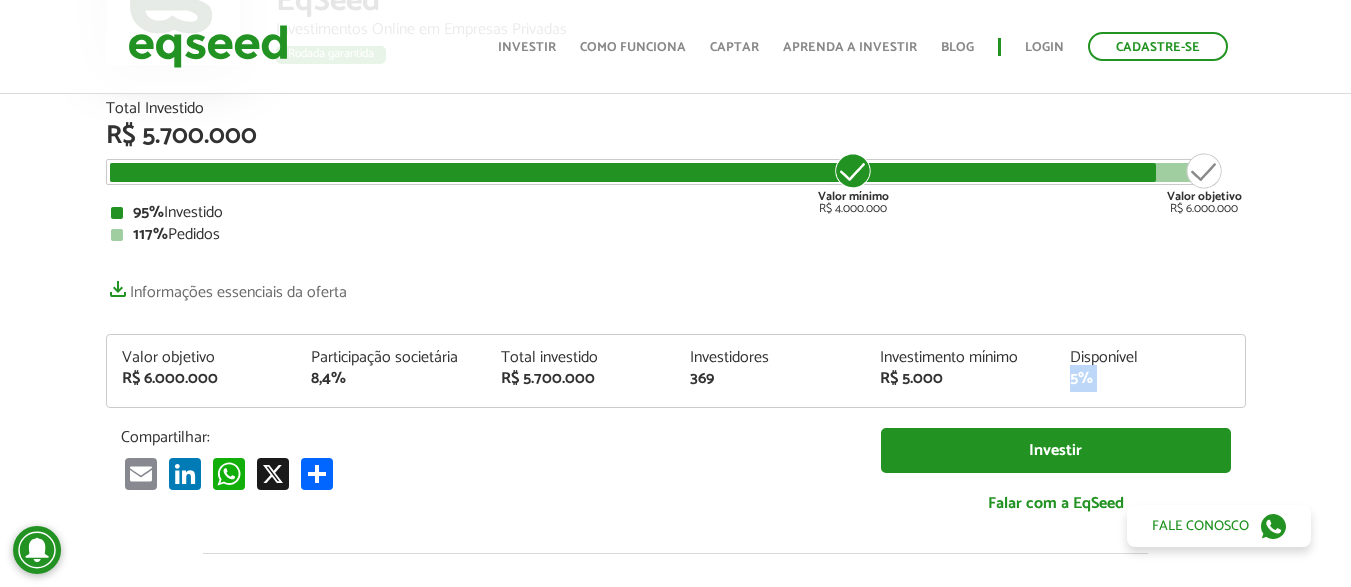 click on "5%" at bounding box center [202, 379] 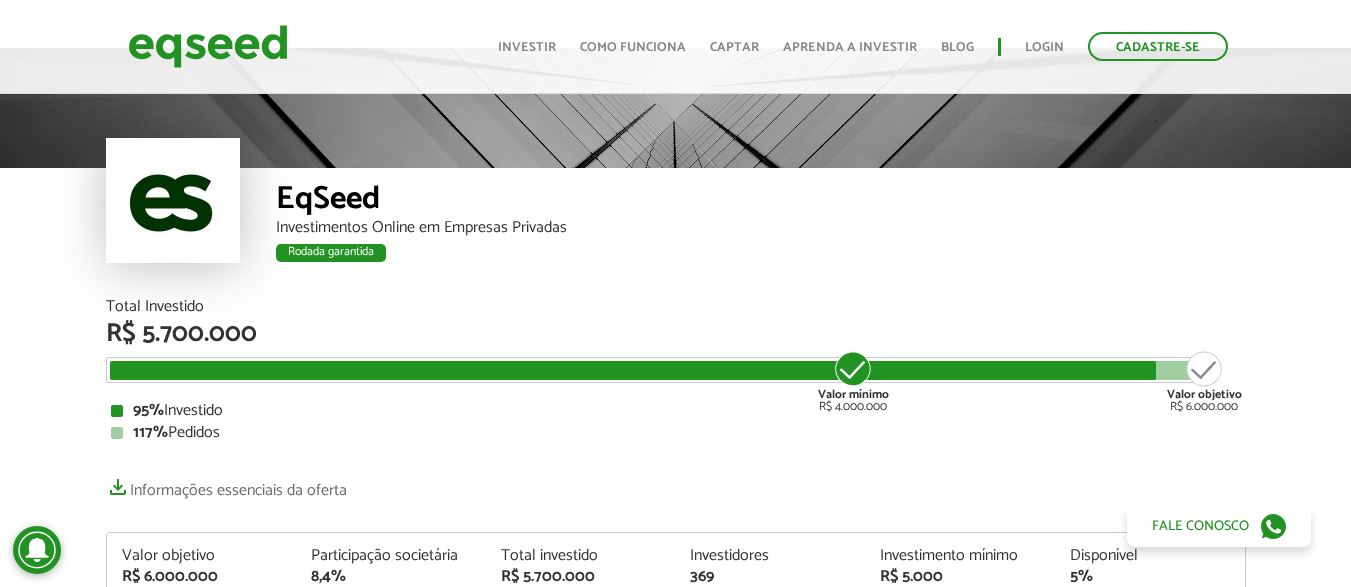 scroll, scrollTop: 0, scrollLeft: 0, axis: both 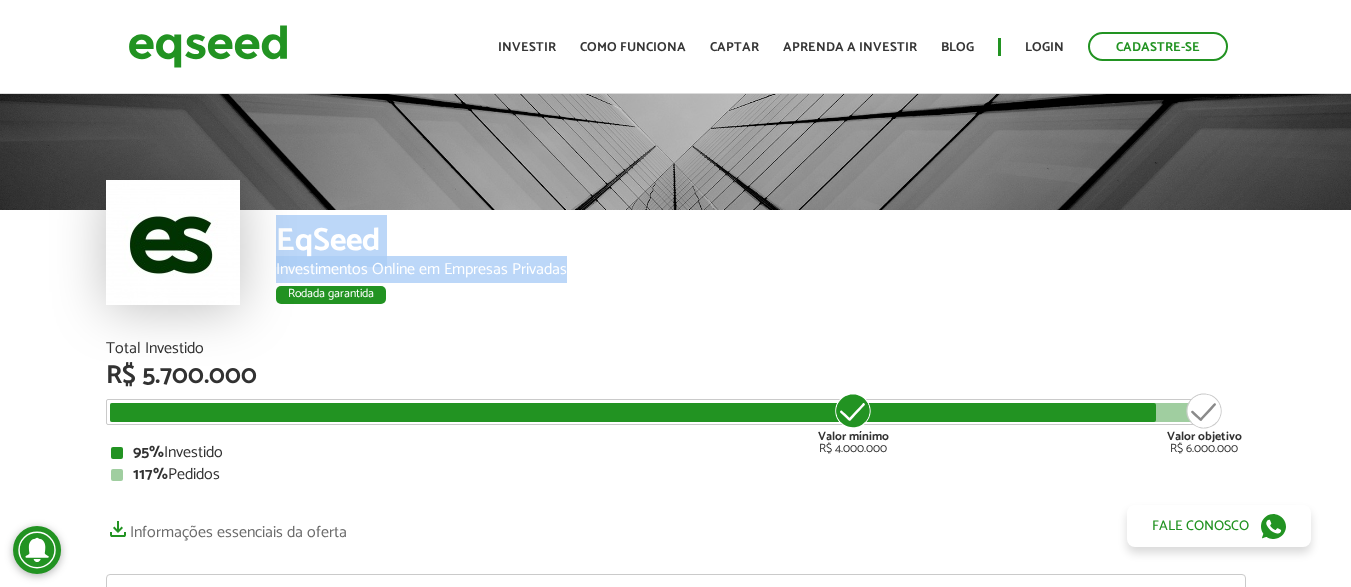 drag, startPoint x: 612, startPoint y: 263, endPoint x: 492, endPoint y: 299, distance: 125.283676 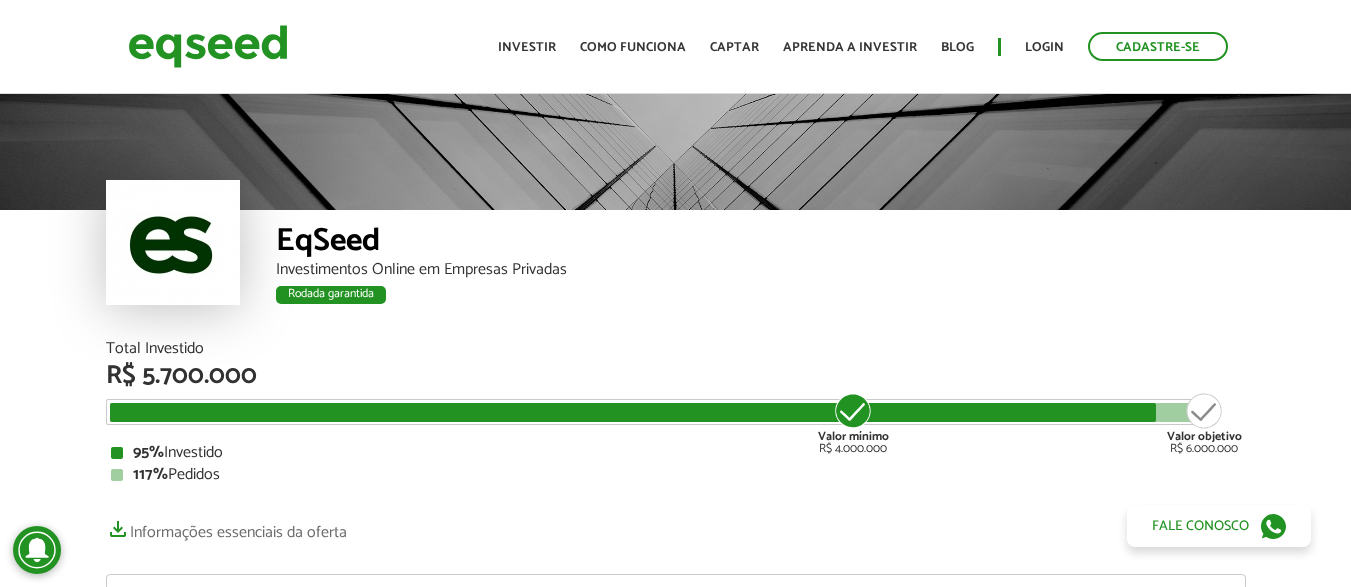click on "Rodada garantida" at bounding box center (761, 298) 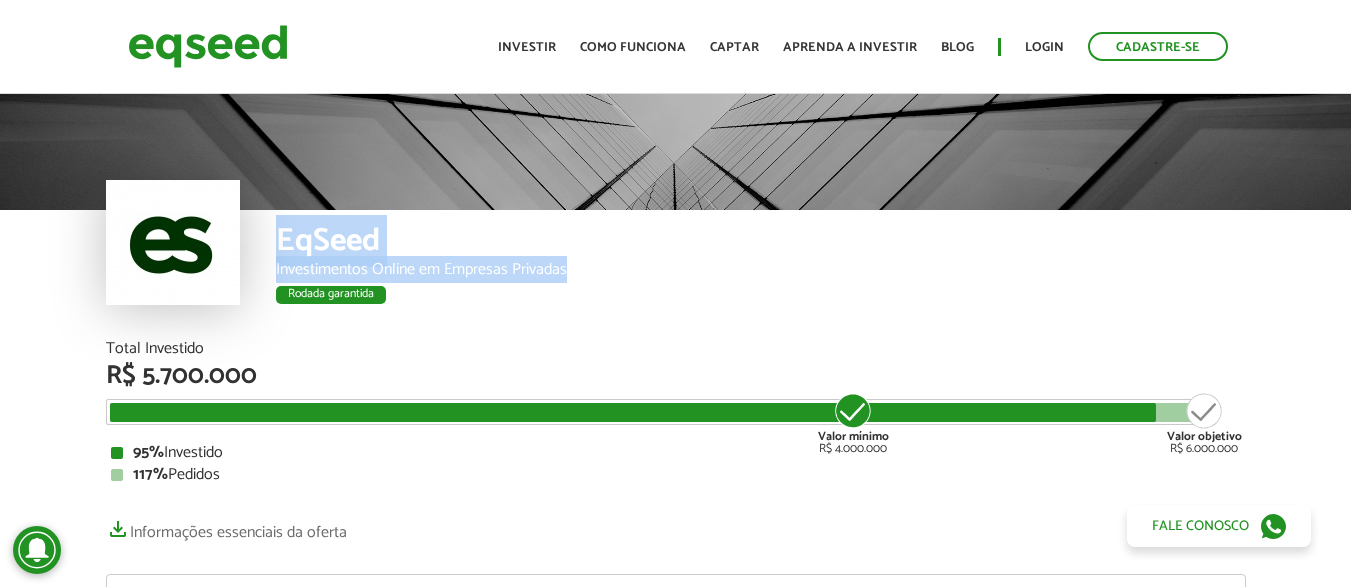 drag, startPoint x: 573, startPoint y: 274, endPoint x: 239, endPoint y: 222, distance: 338.02368 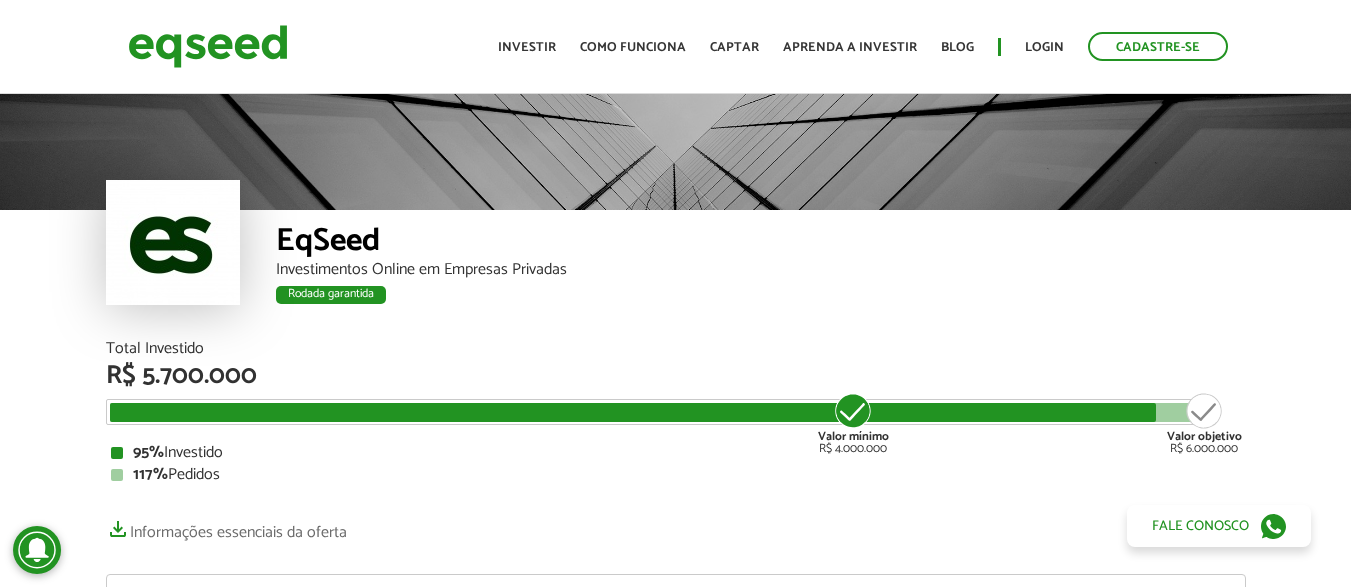 click on "EqSeed
Investimentos Online em Empresas Privadas
Rodada garantida" at bounding box center [761, 275] 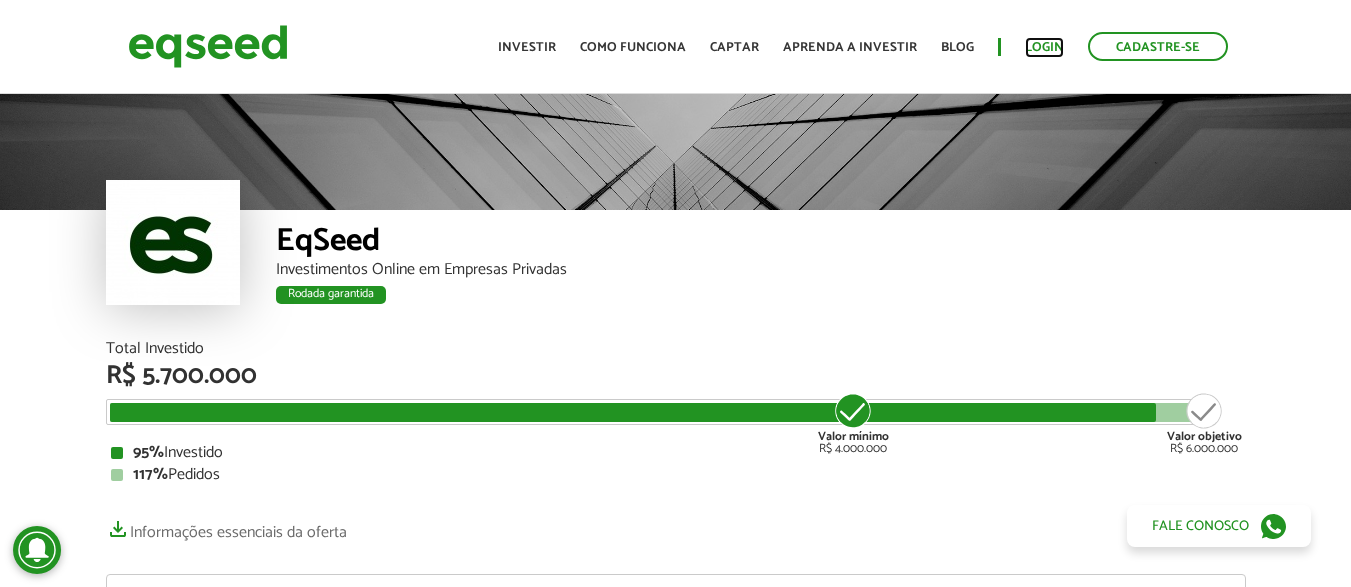 click on "Login" at bounding box center [1044, 47] 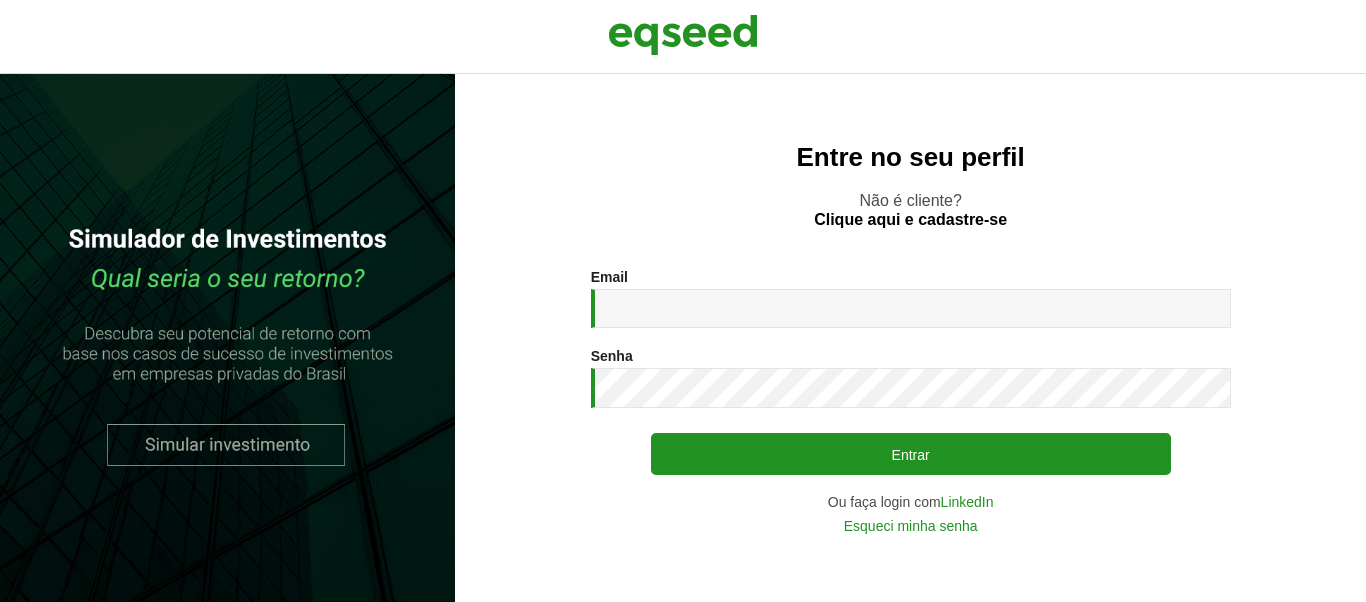 scroll, scrollTop: 0, scrollLeft: 0, axis: both 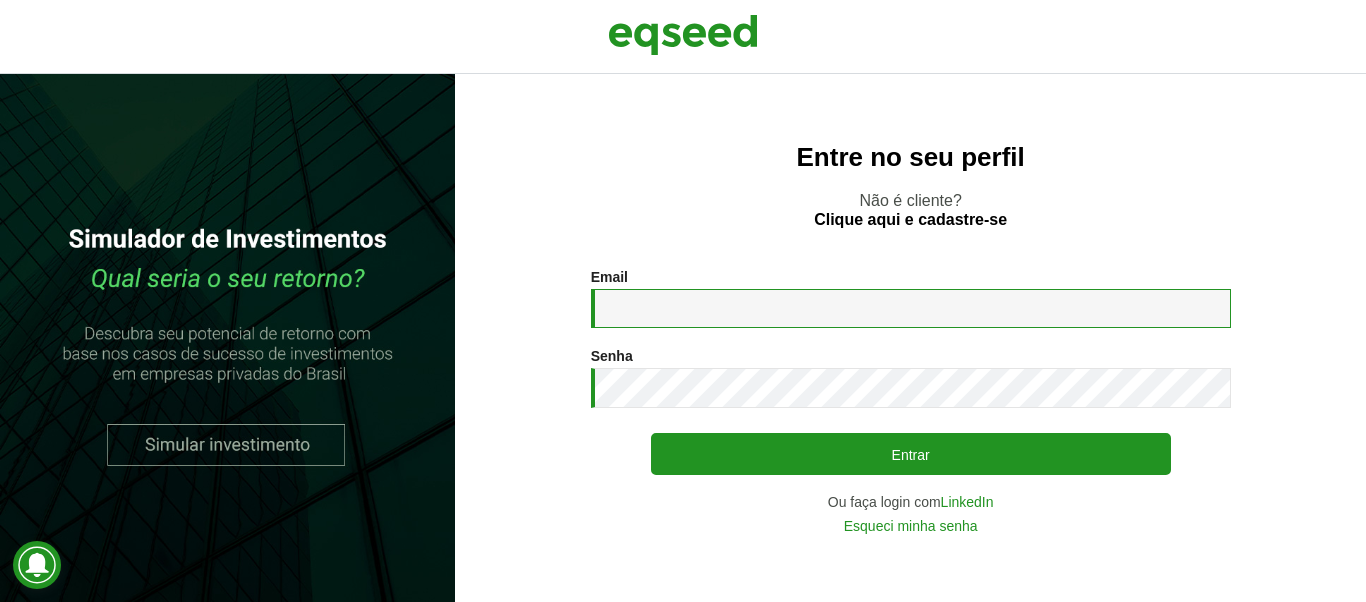 click on "Email  *" at bounding box center [911, 308] 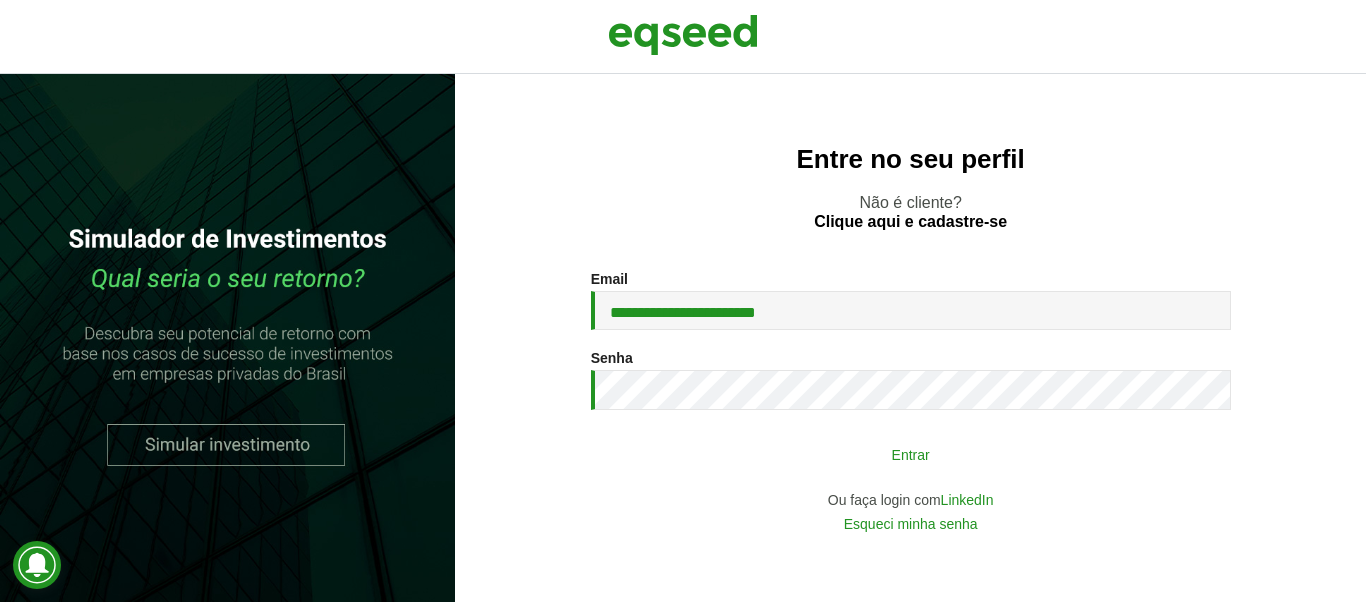 click on "Entrar" at bounding box center [911, 454] 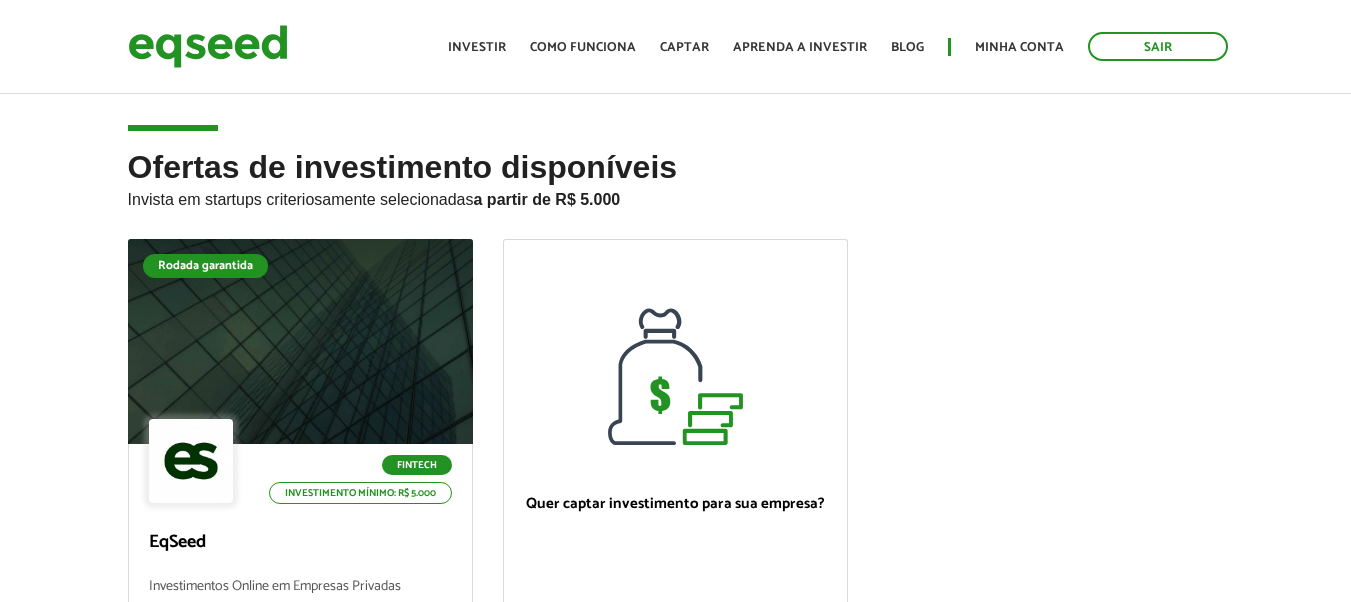 scroll, scrollTop: 0, scrollLeft: 0, axis: both 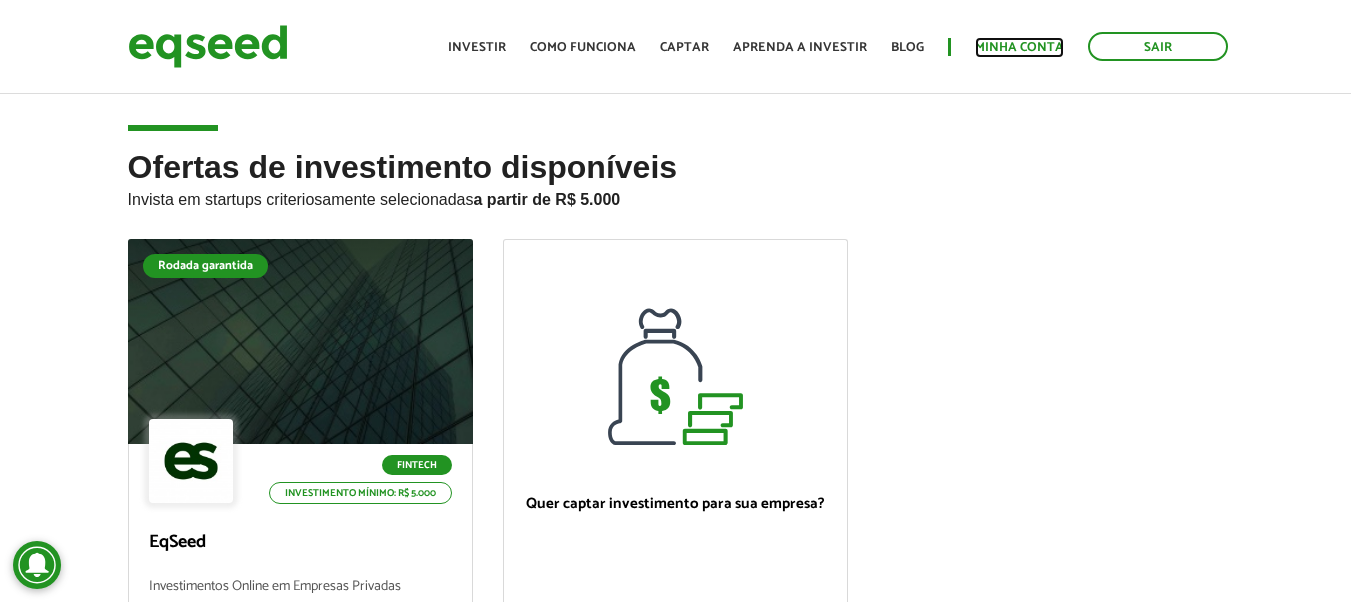 click on "Minha conta" at bounding box center (1019, 47) 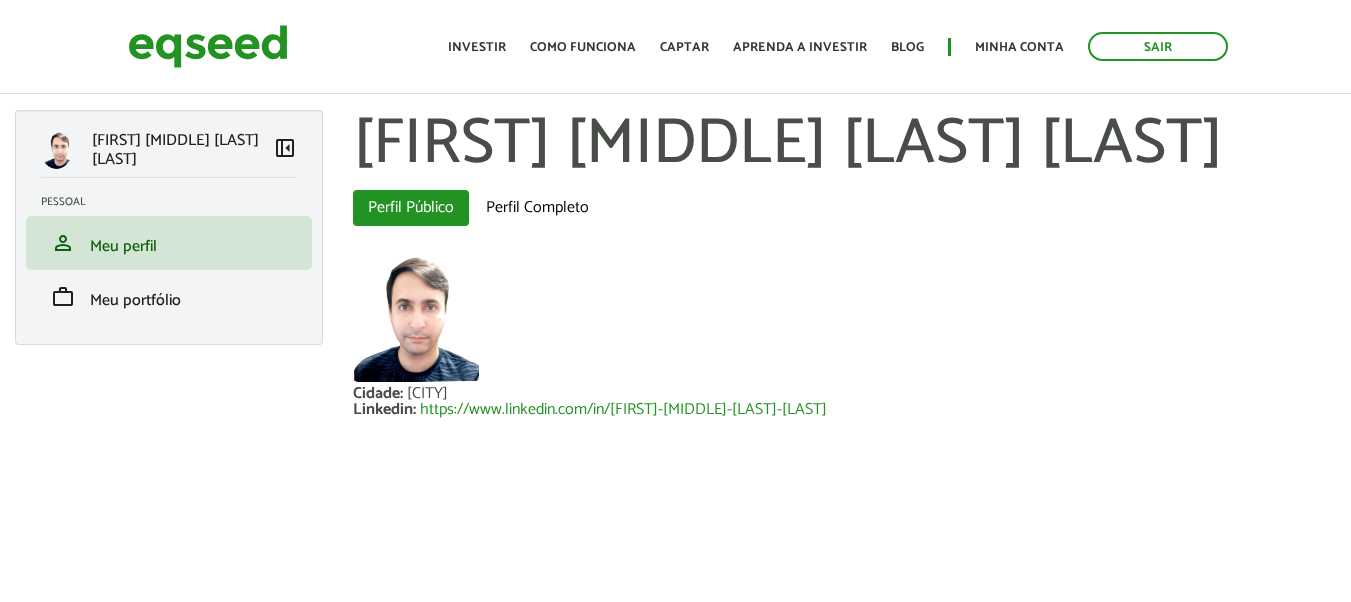 scroll, scrollTop: 0, scrollLeft: 0, axis: both 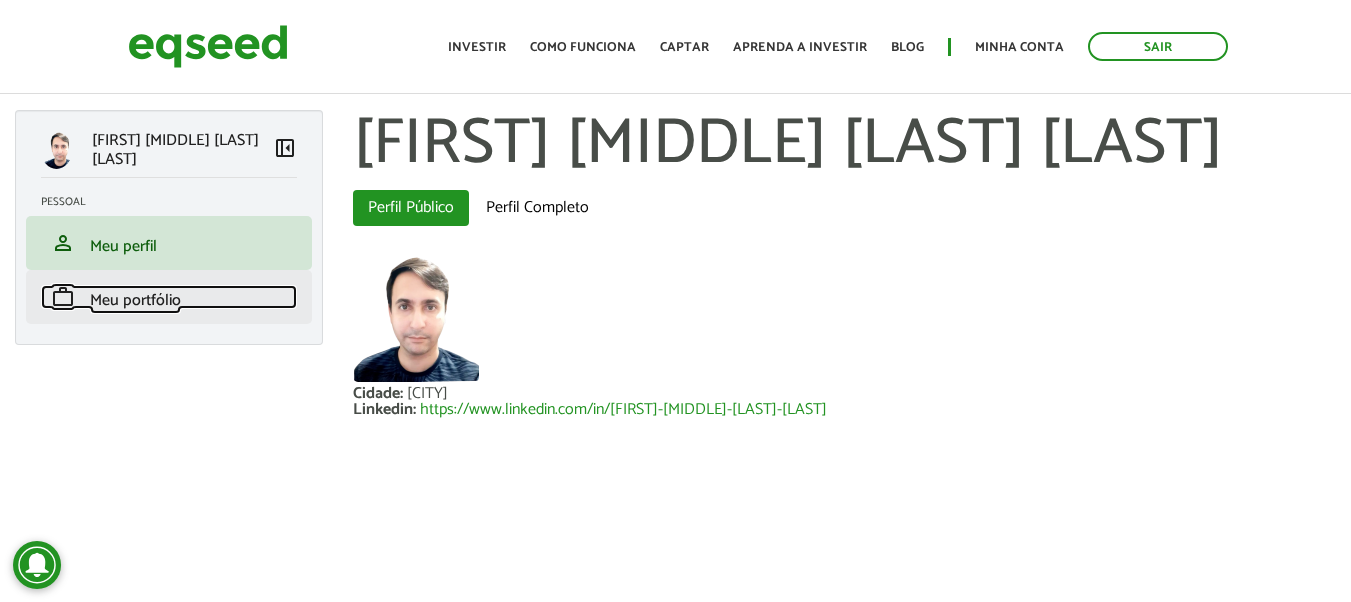 click on "Meu portfólio" at bounding box center (135, 300) 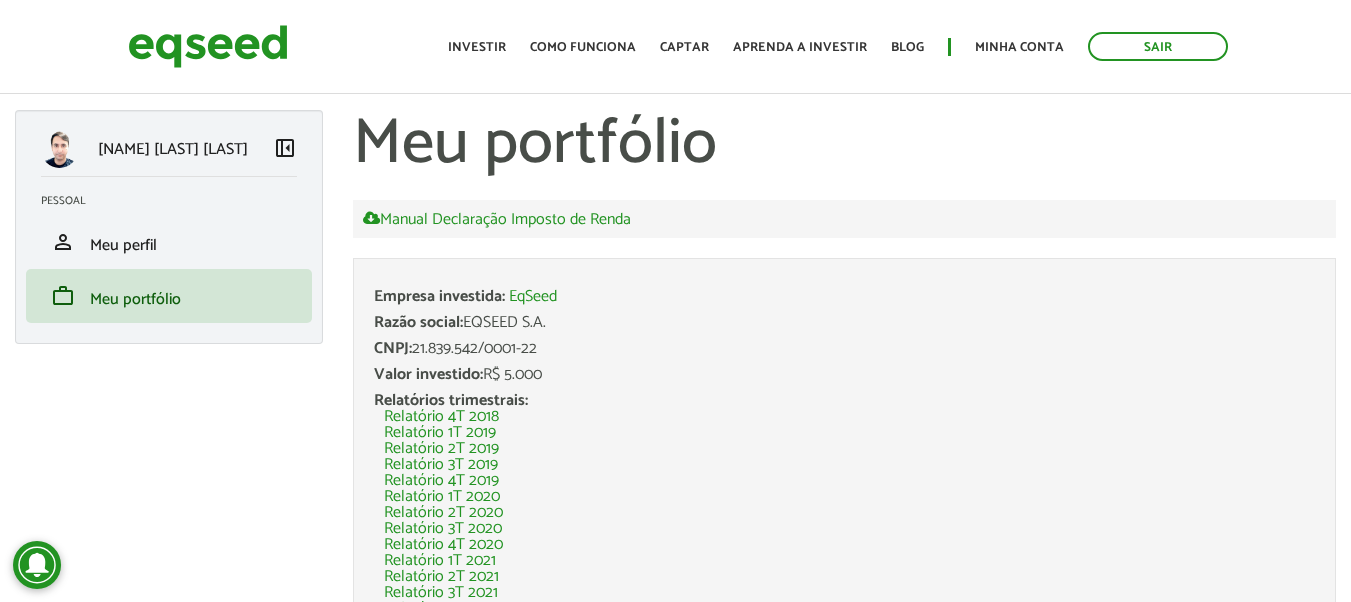 scroll, scrollTop: 0, scrollLeft: 0, axis: both 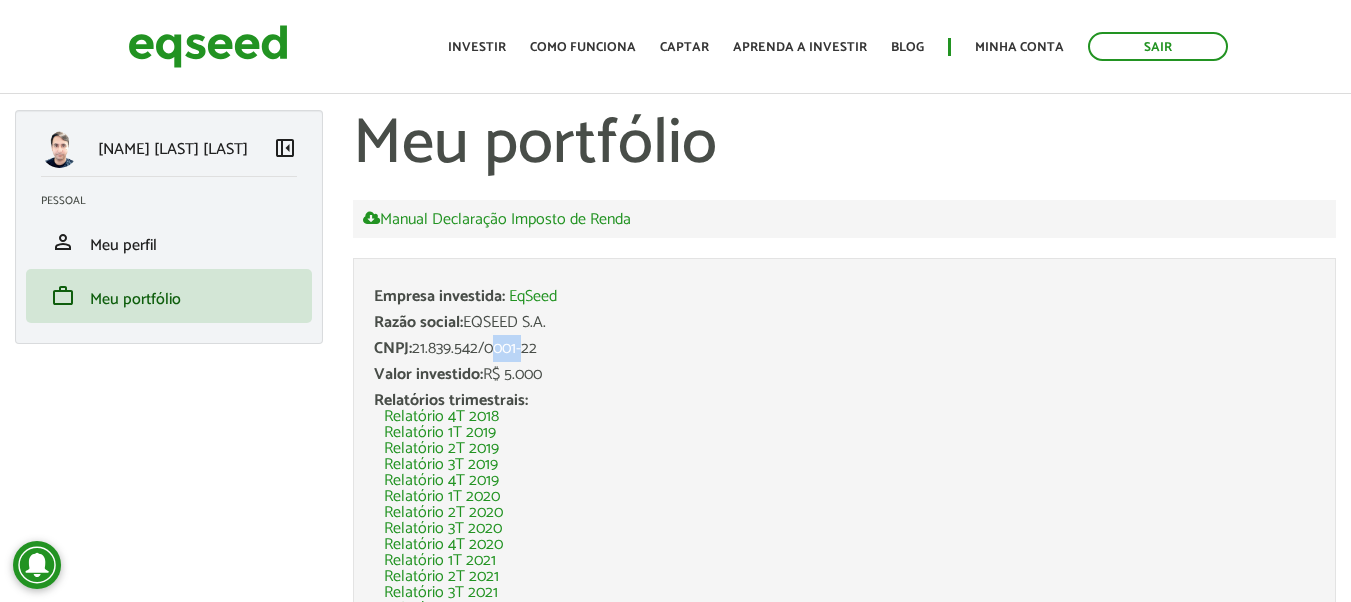 click on "CNPJ:  21.839.542/0001-22" at bounding box center [844, 349] 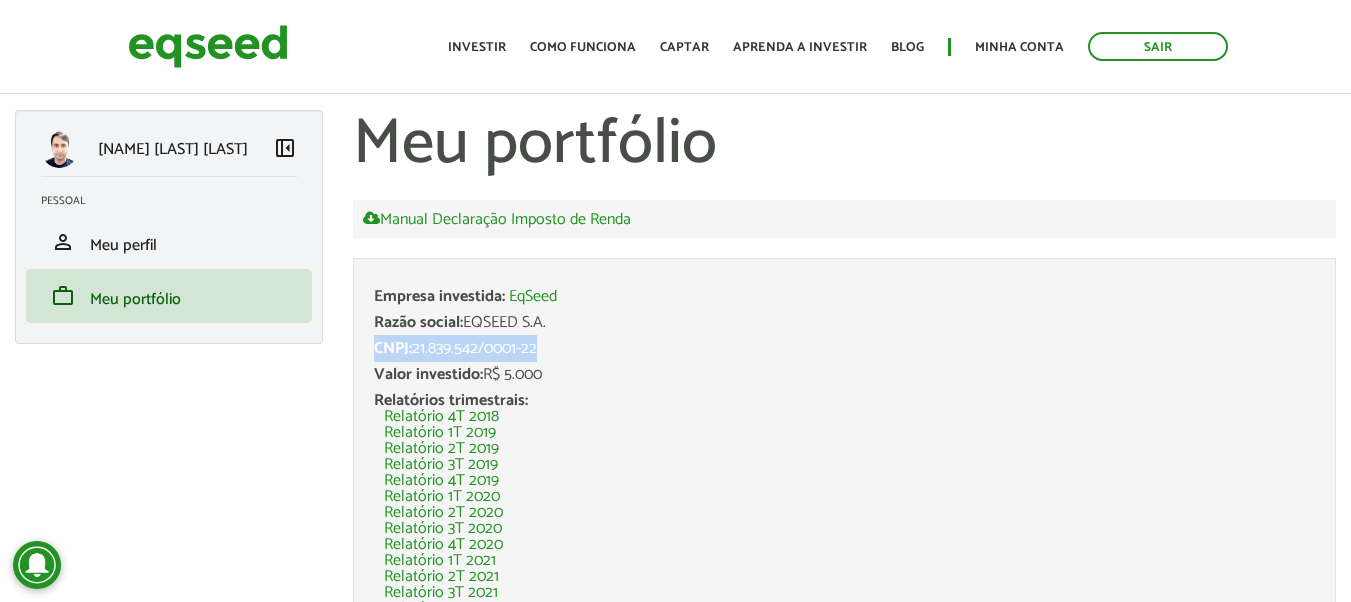 click on "CNPJ:  21.839.542/0001-22" at bounding box center [844, 349] 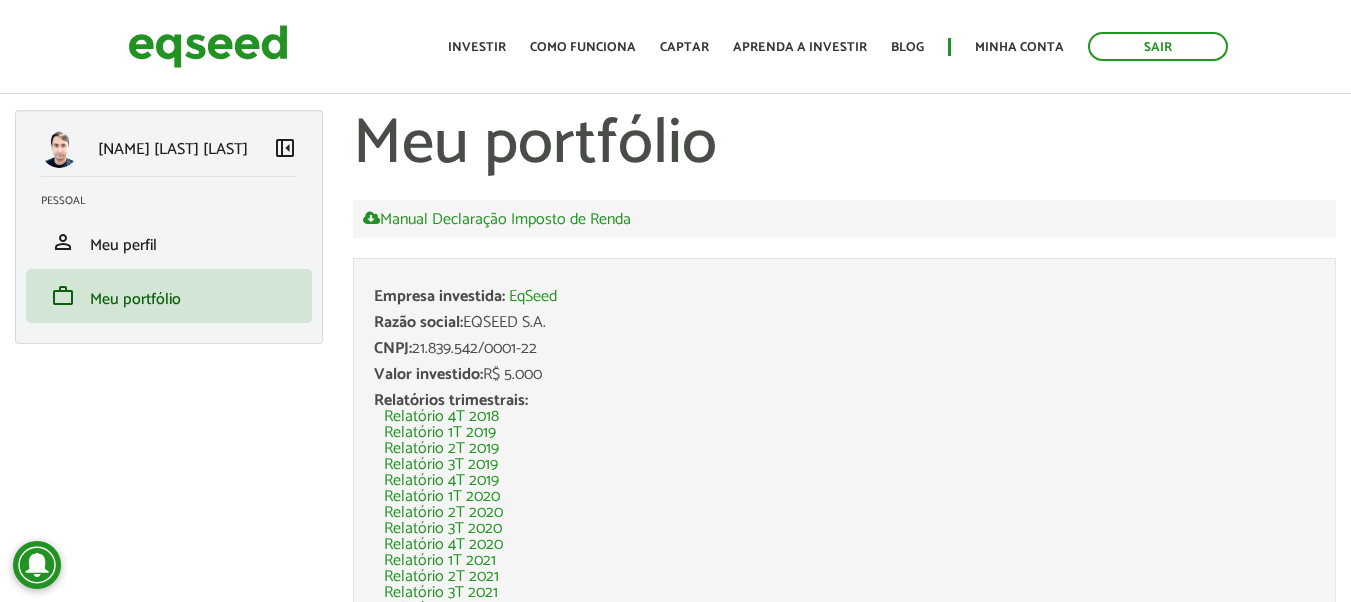 drag, startPoint x: 532, startPoint y: 375, endPoint x: 383, endPoint y: 303, distance: 165.48413 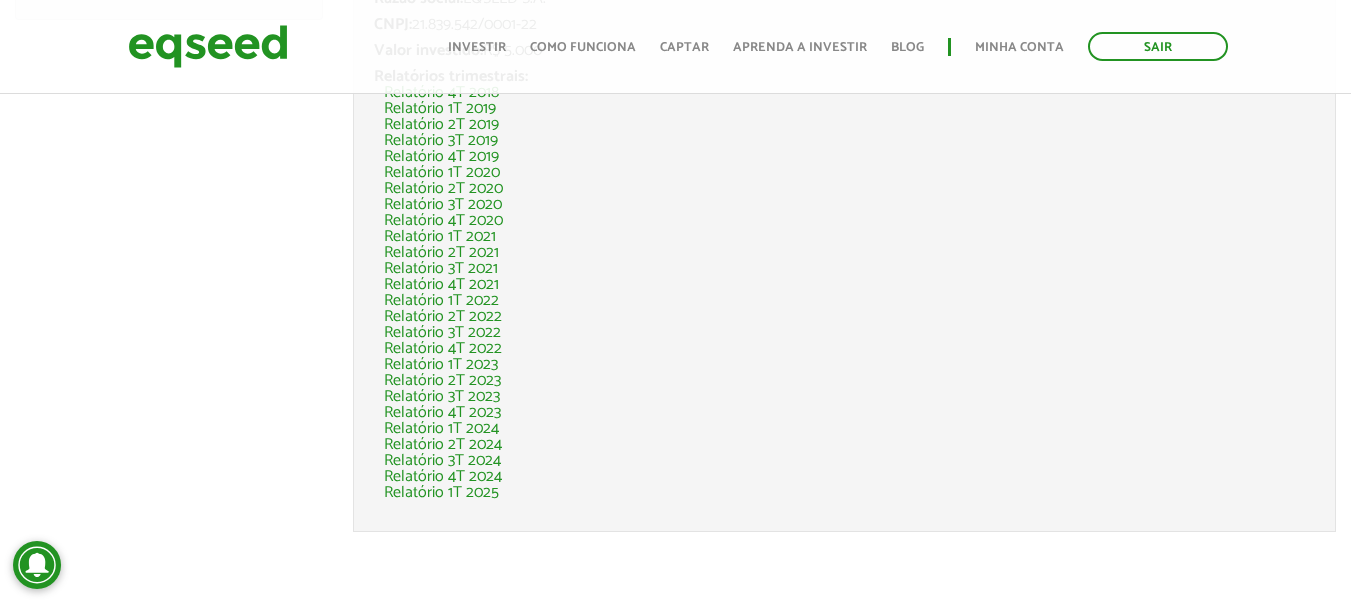 scroll, scrollTop: 0, scrollLeft: 0, axis: both 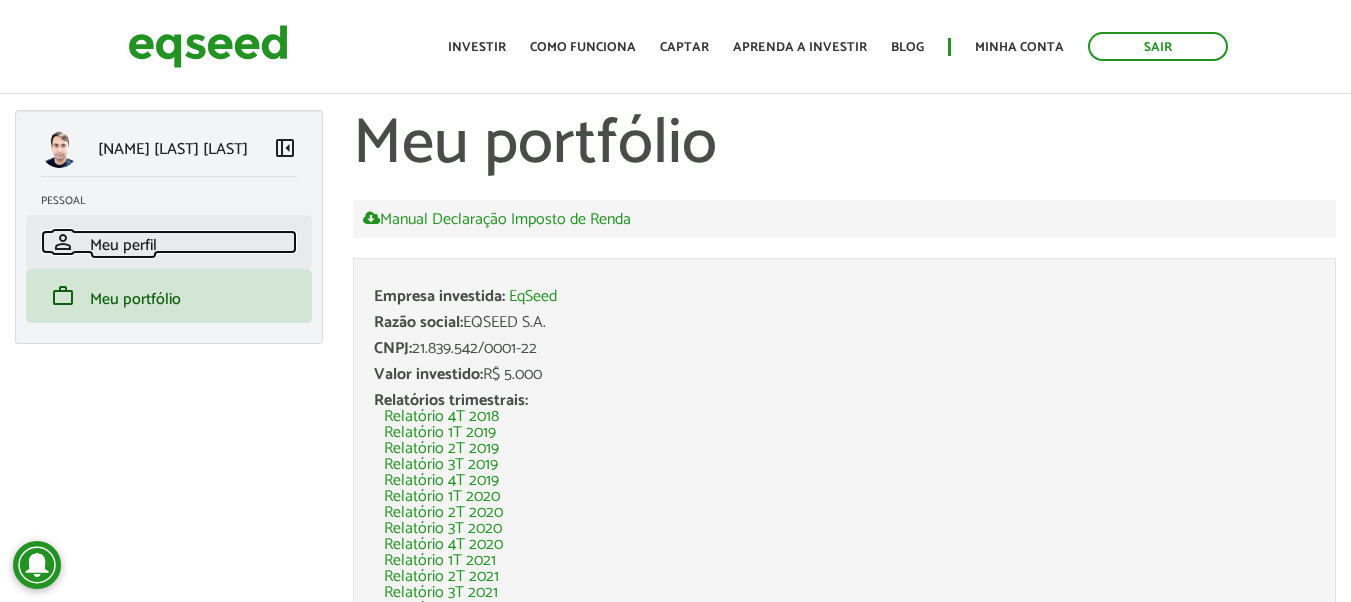 click on "person Meu perfil" at bounding box center (169, 242) 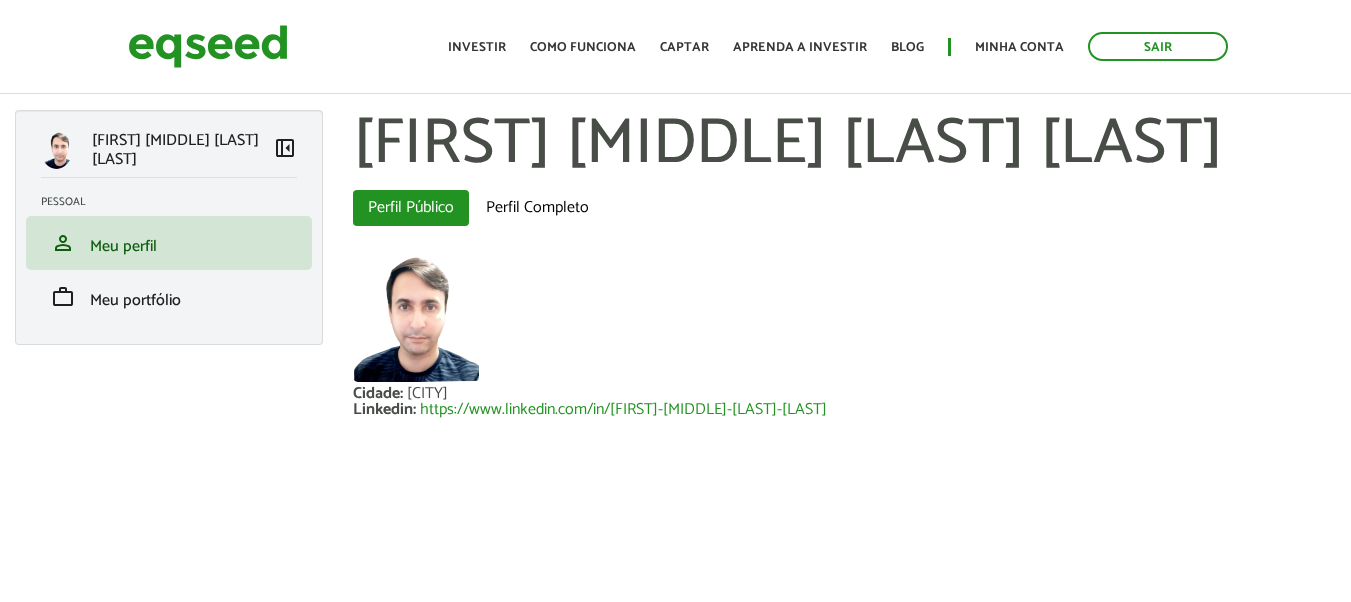 scroll, scrollTop: 0, scrollLeft: 0, axis: both 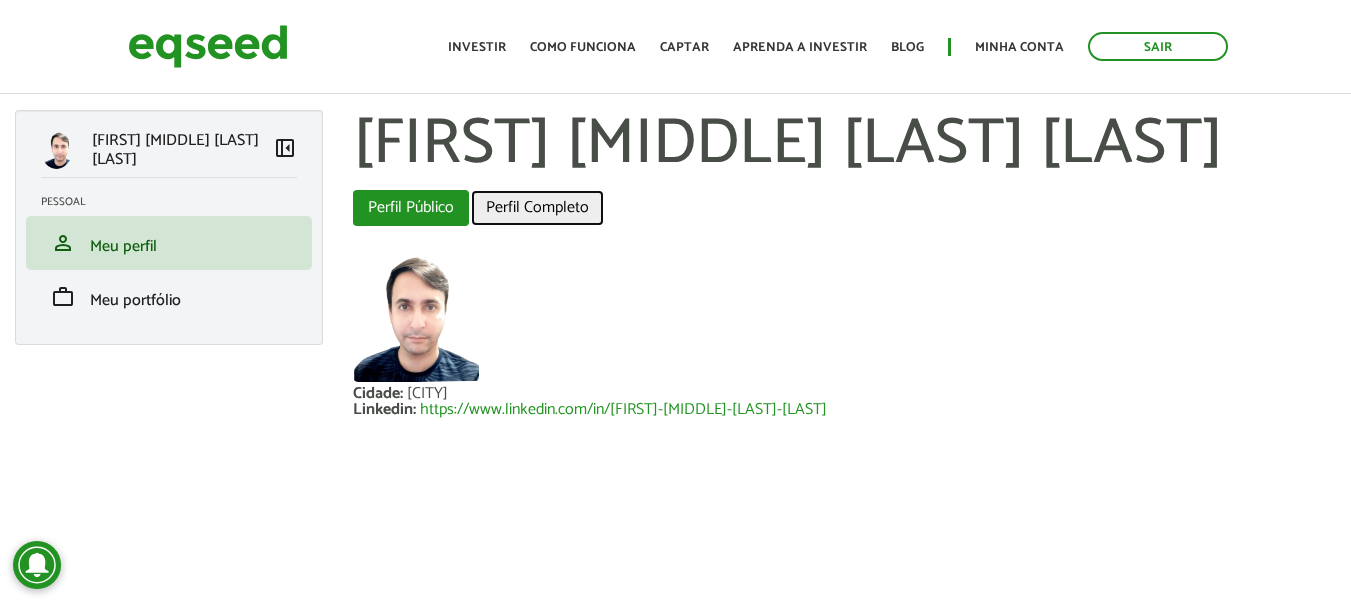 click on "Perfil Completo" at bounding box center [537, 208] 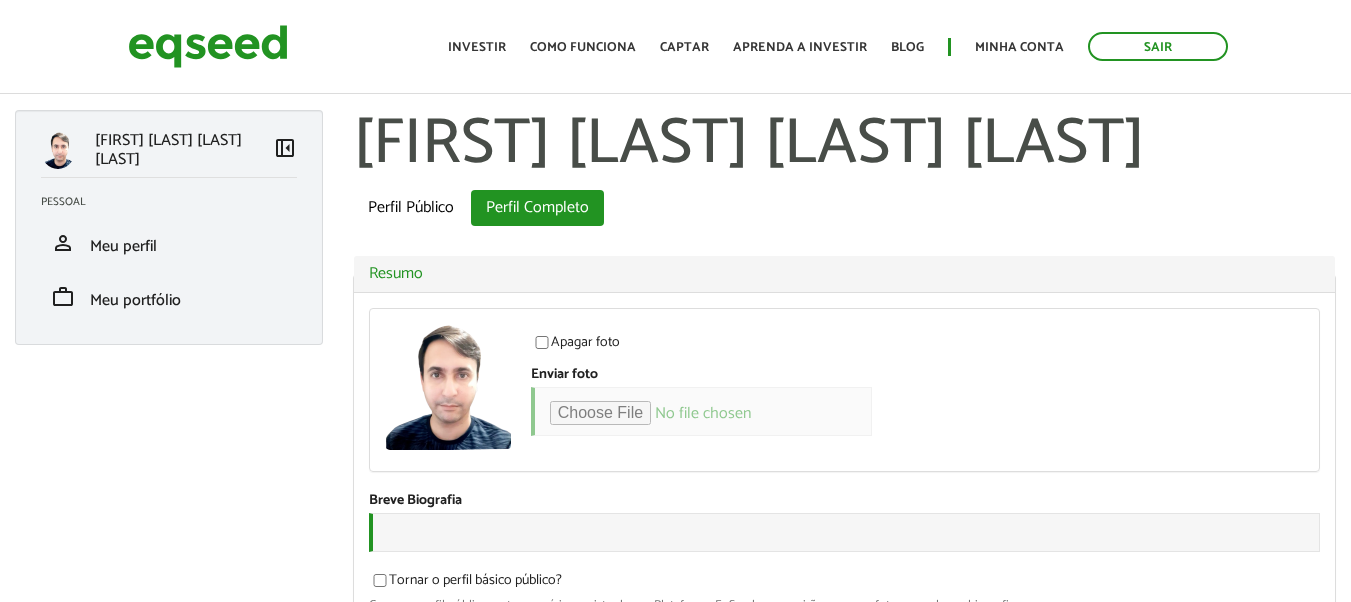 scroll, scrollTop: 0, scrollLeft: 0, axis: both 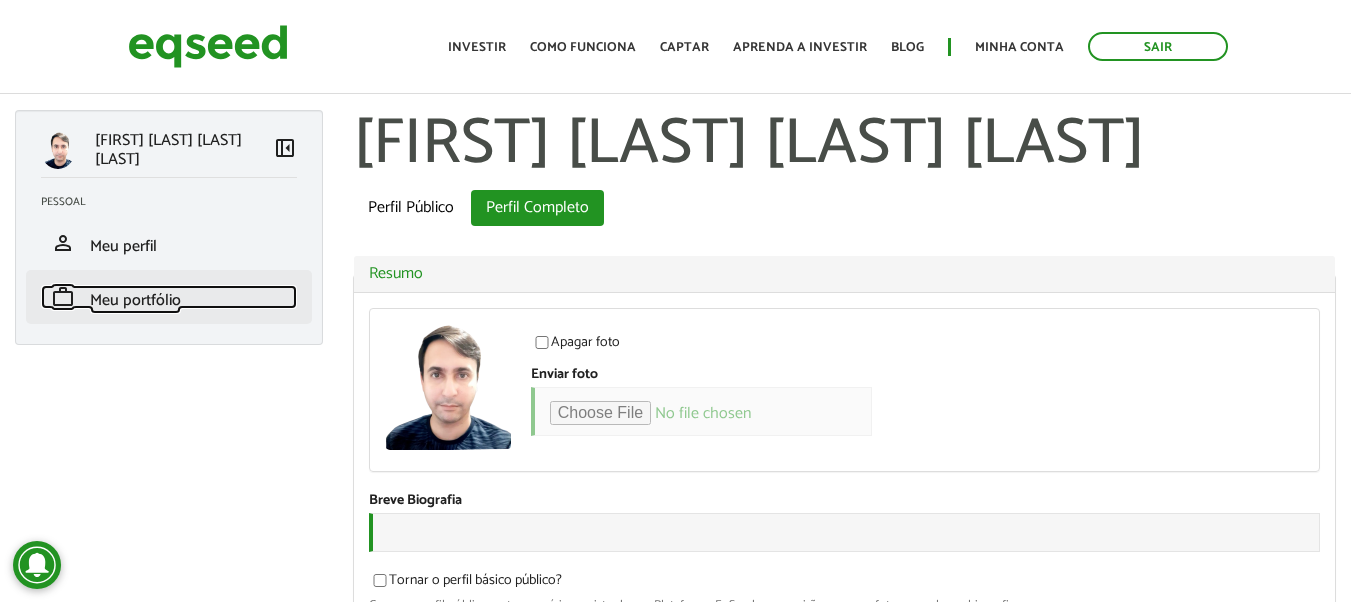 click on "Meu portfólio" at bounding box center (135, 300) 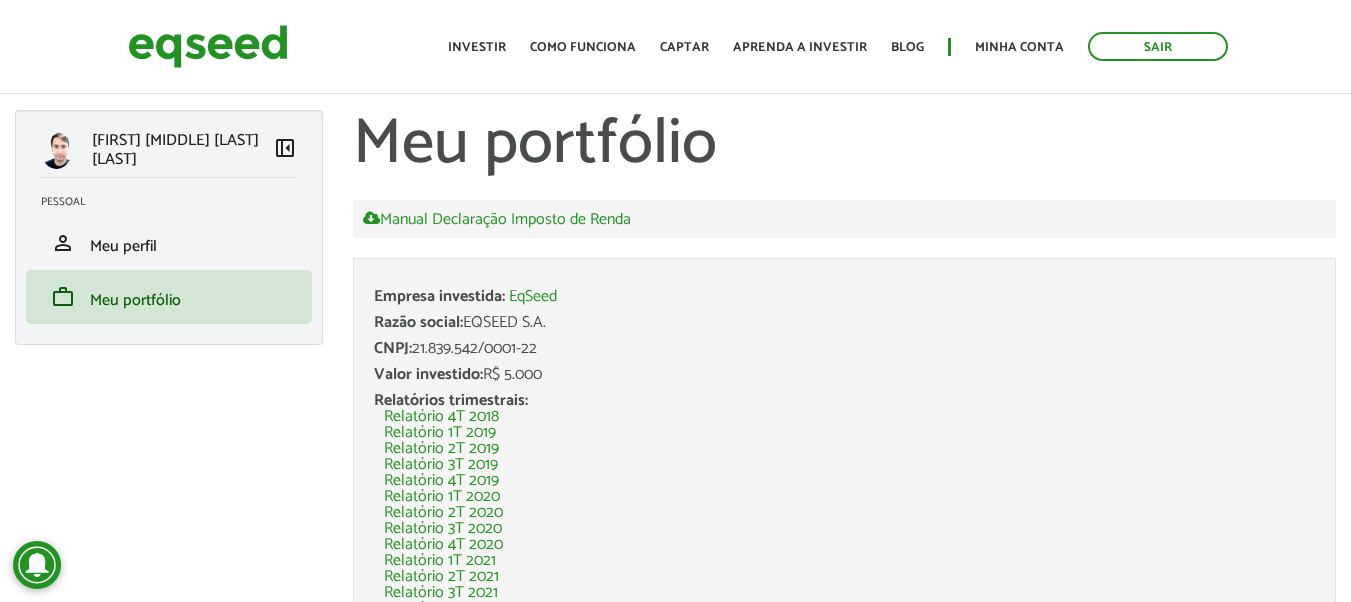 scroll, scrollTop: 0, scrollLeft: 0, axis: both 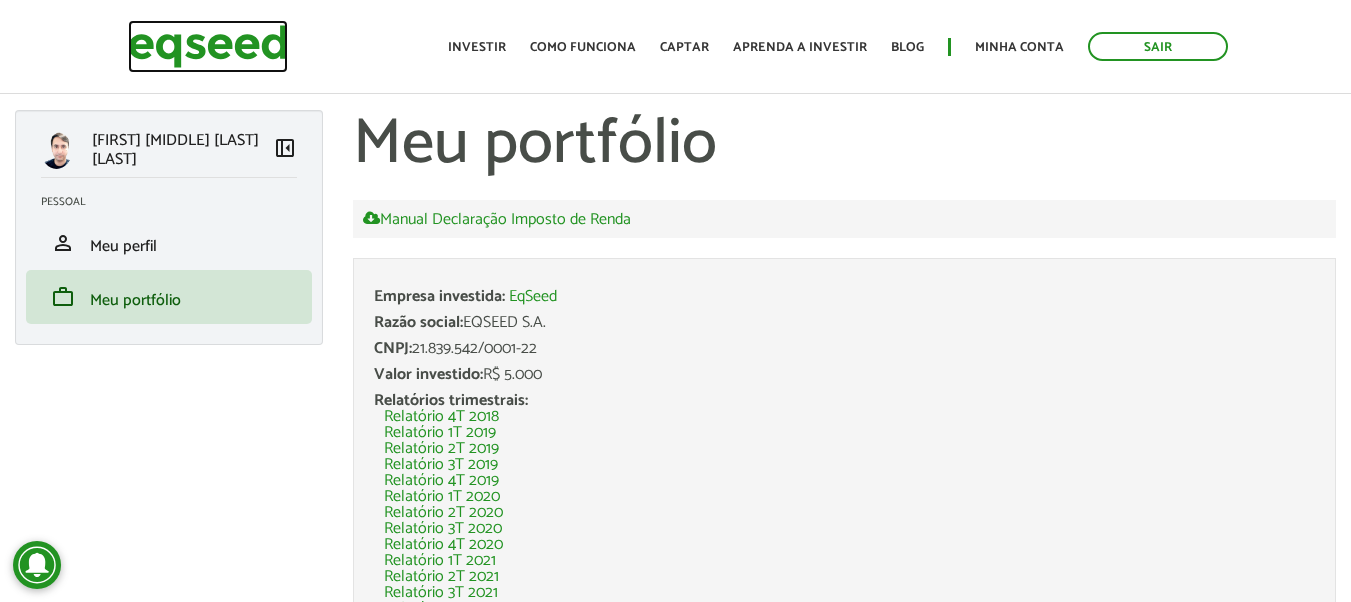 click at bounding box center [208, 46] 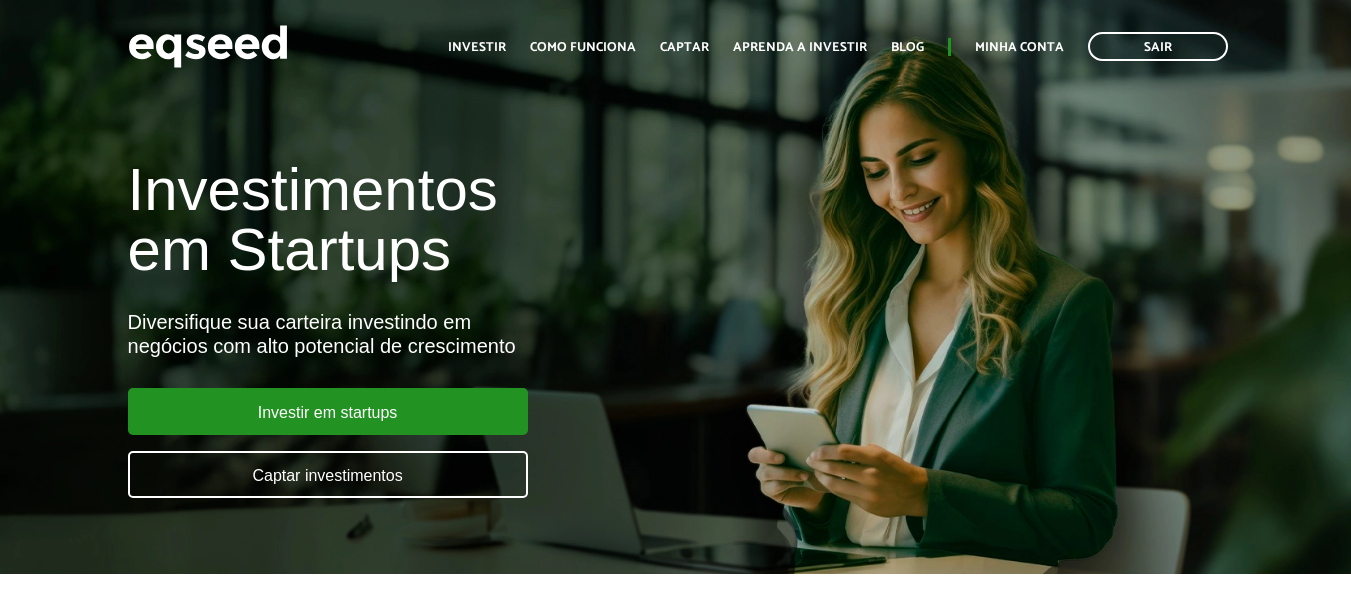 scroll, scrollTop: 0, scrollLeft: 0, axis: both 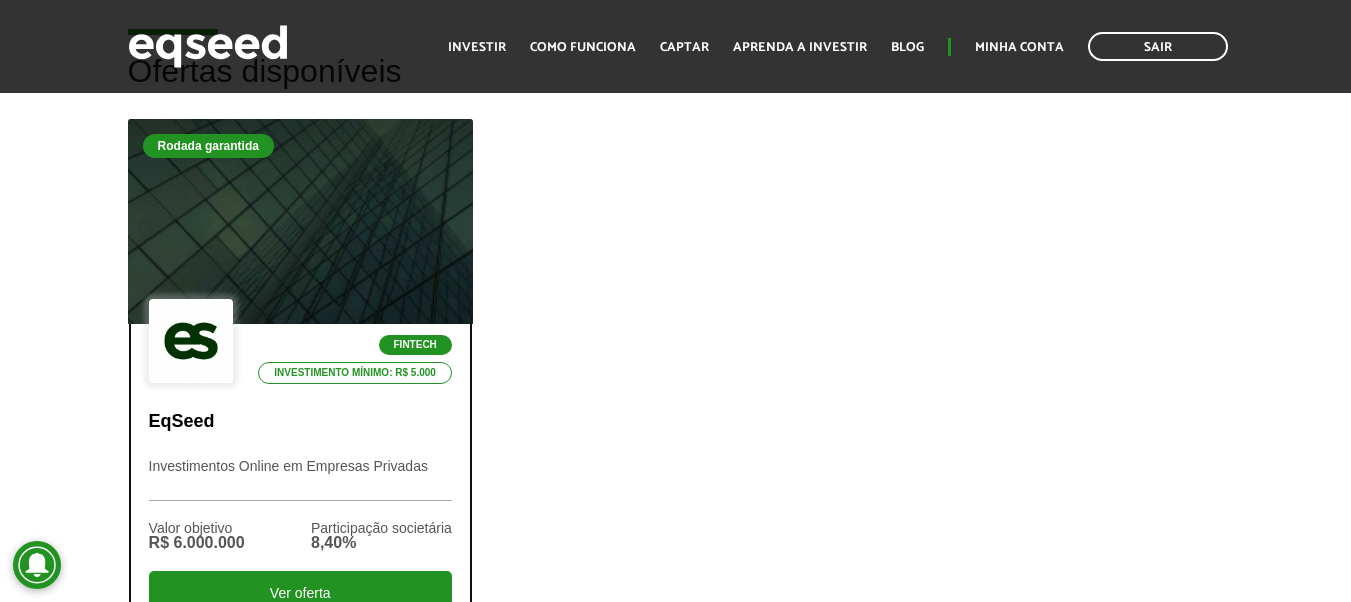 click on "Fintech" at bounding box center [415, 345] 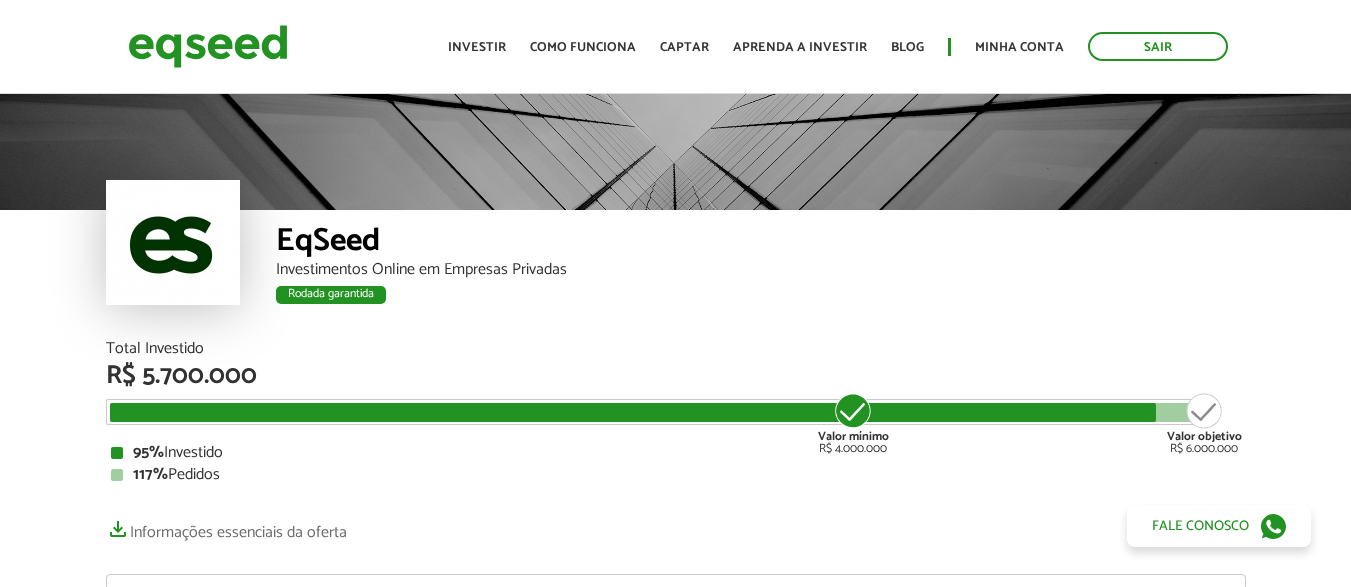 scroll, scrollTop: 0, scrollLeft: 0, axis: both 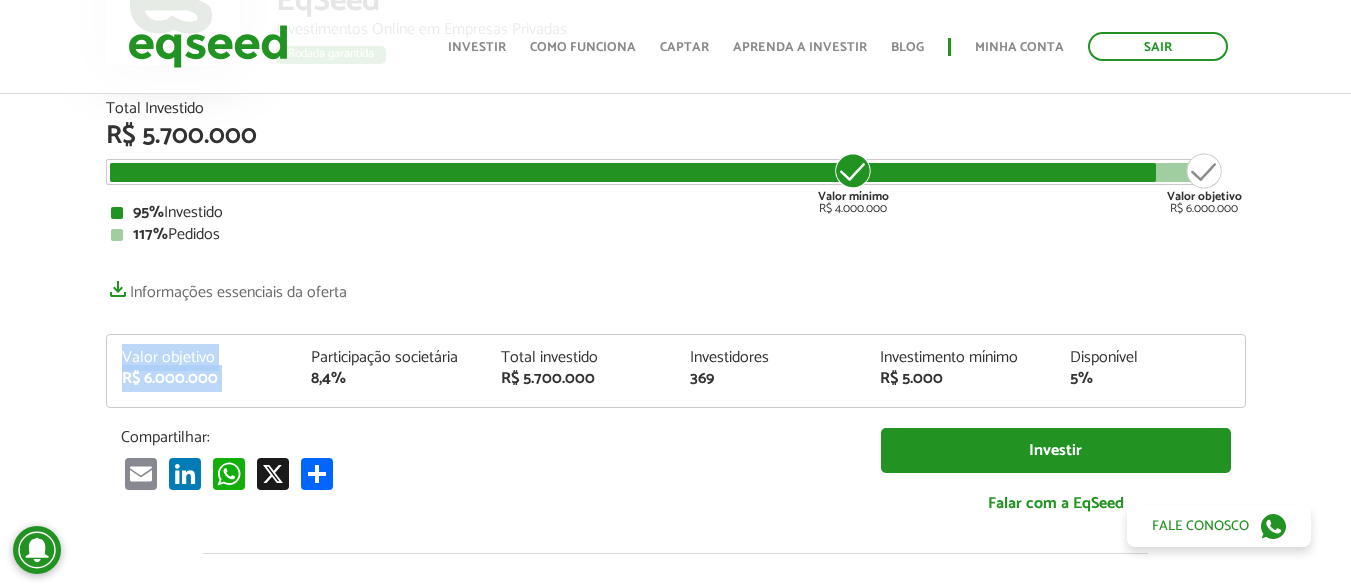 drag, startPoint x: 453, startPoint y: 305, endPoint x: 55, endPoint y: 302, distance: 398.0113 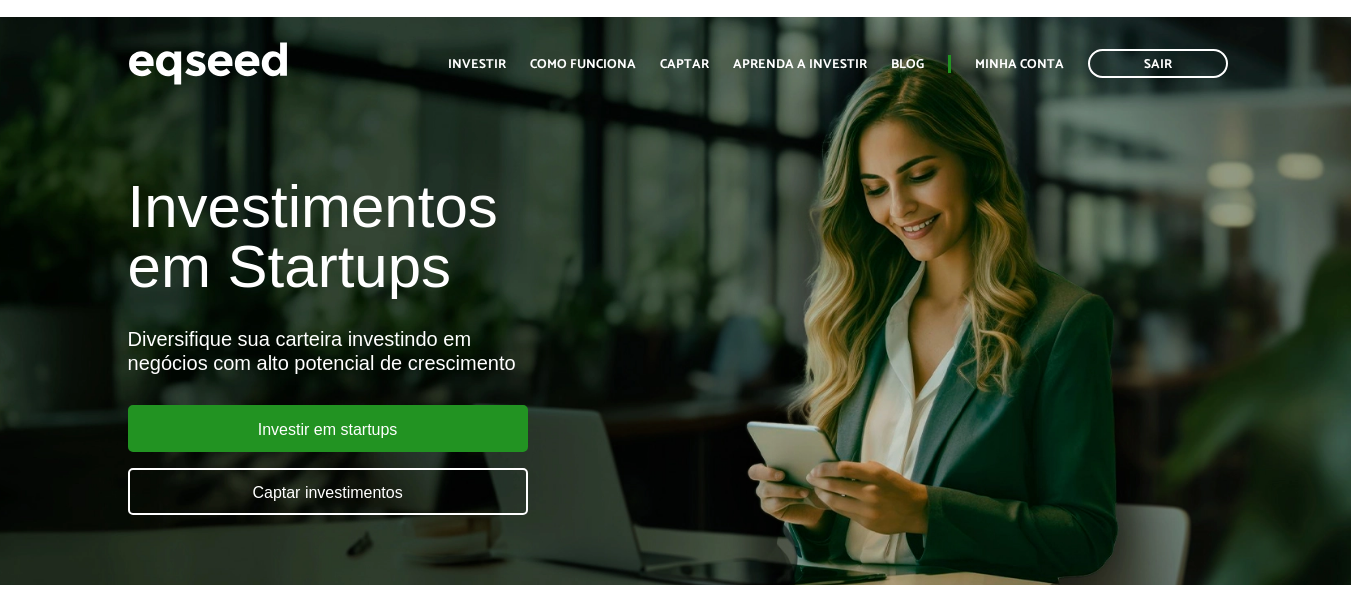 scroll, scrollTop: 0, scrollLeft: 0, axis: both 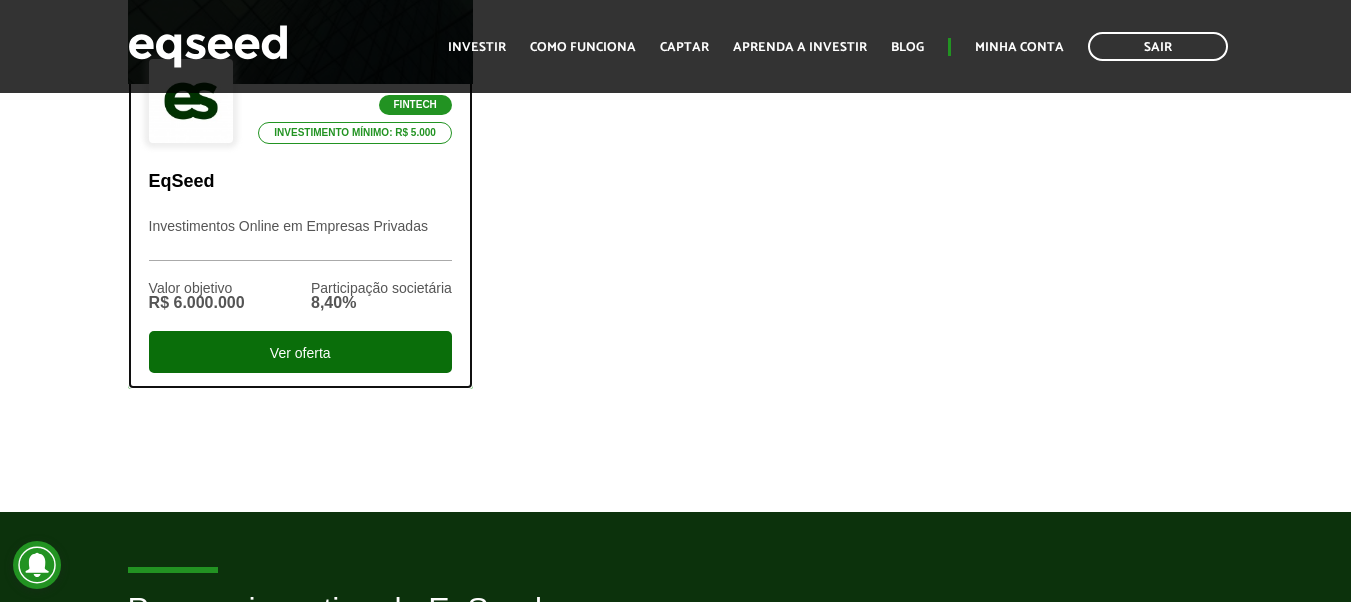 click on "Ver oferta" at bounding box center (300, 352) 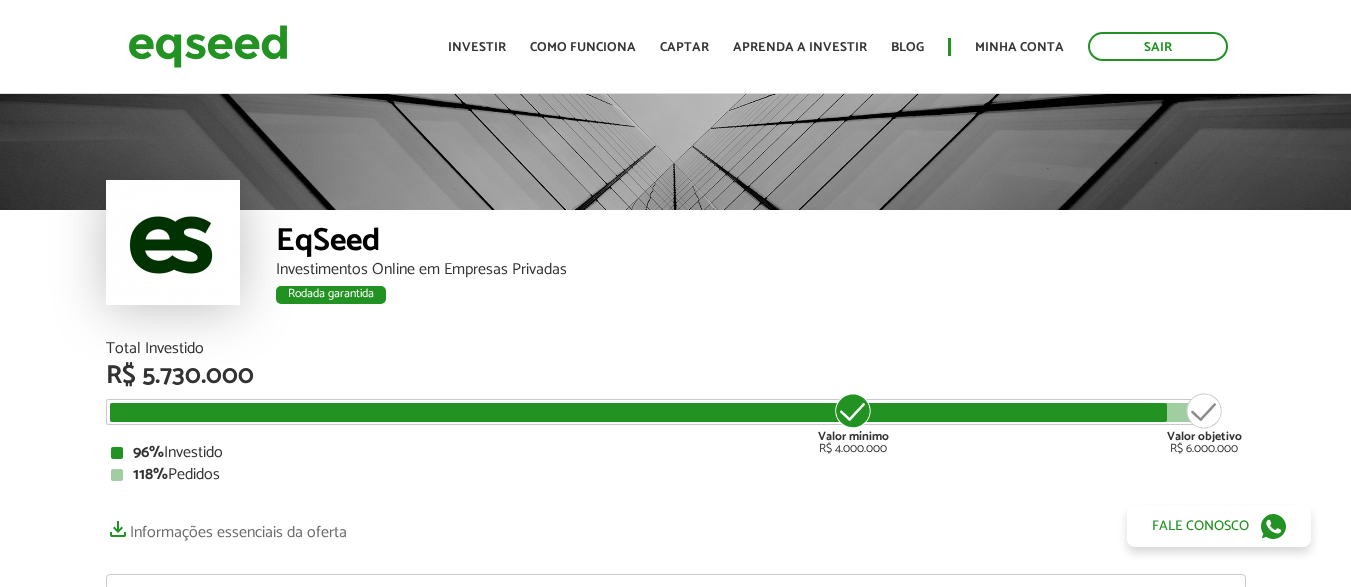scroll, scrollTop: 0, scrollLeft: 0, axis: both 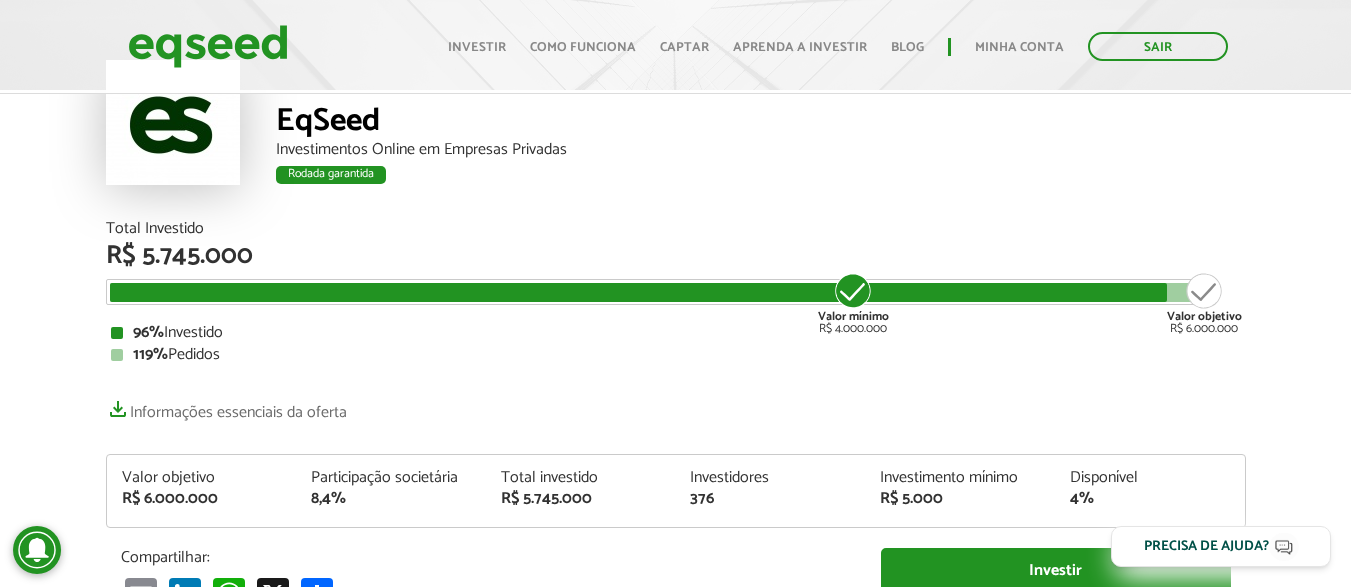 drag, startPoint x: 275, startPoint y: 352, endPoint x: 78, endPoint y: 322, distance: 199.27118 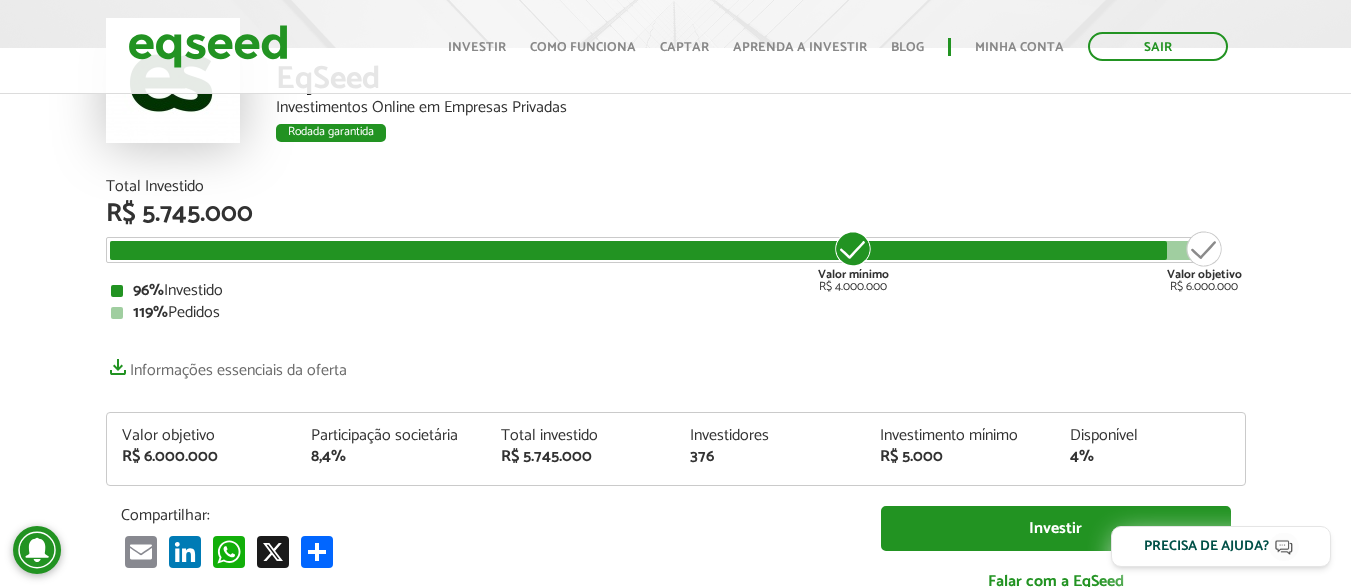 scroll, scrollTop: 120, scrollLeft: 0, axis: vertical 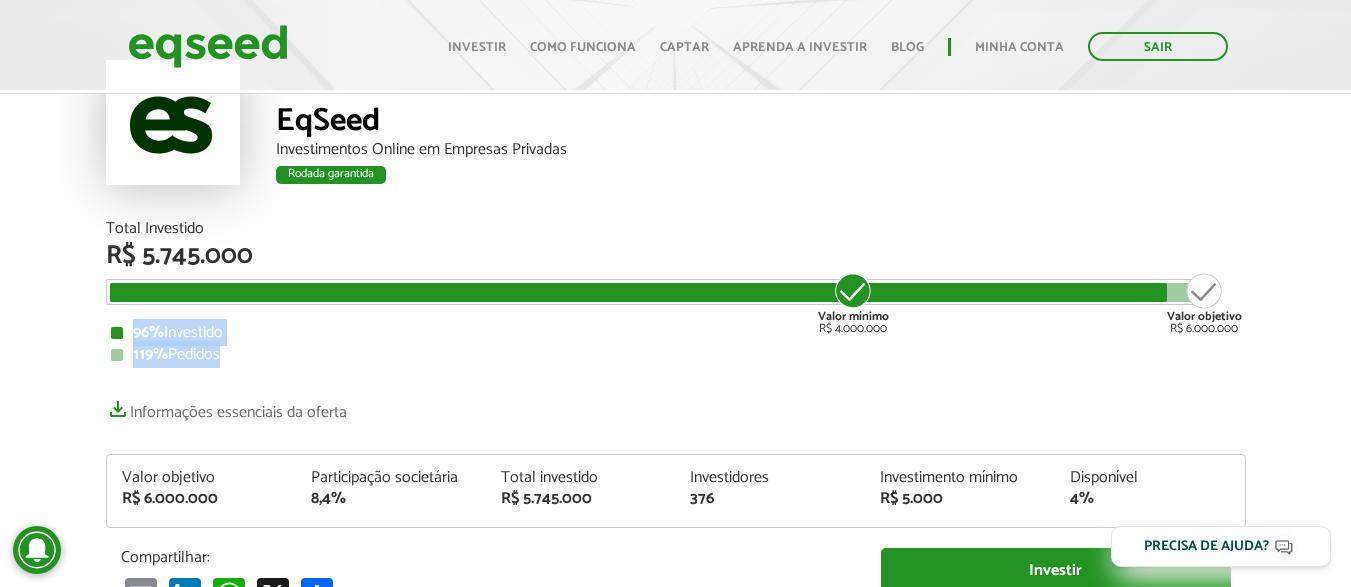 drag, startPoint x: 324, startPoint y: 367, endPoint x: 98, endPoint y: 329, distance: 229.17242 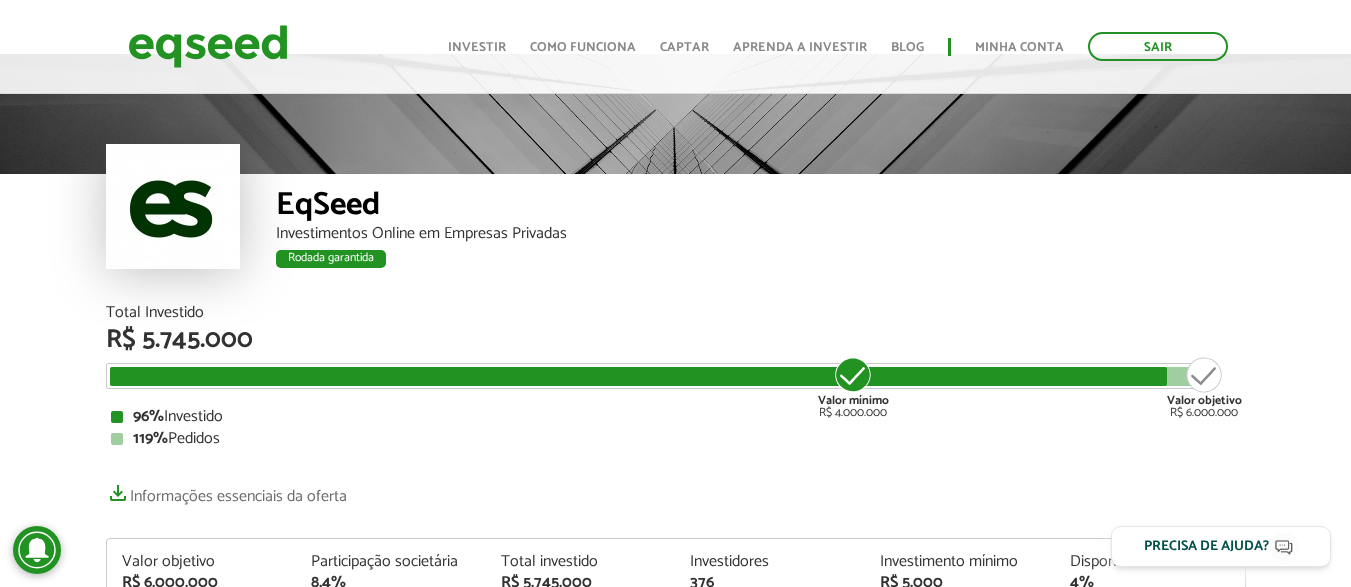 scroll, scrollTop: 0, scrollLeft: 0, axis: both 